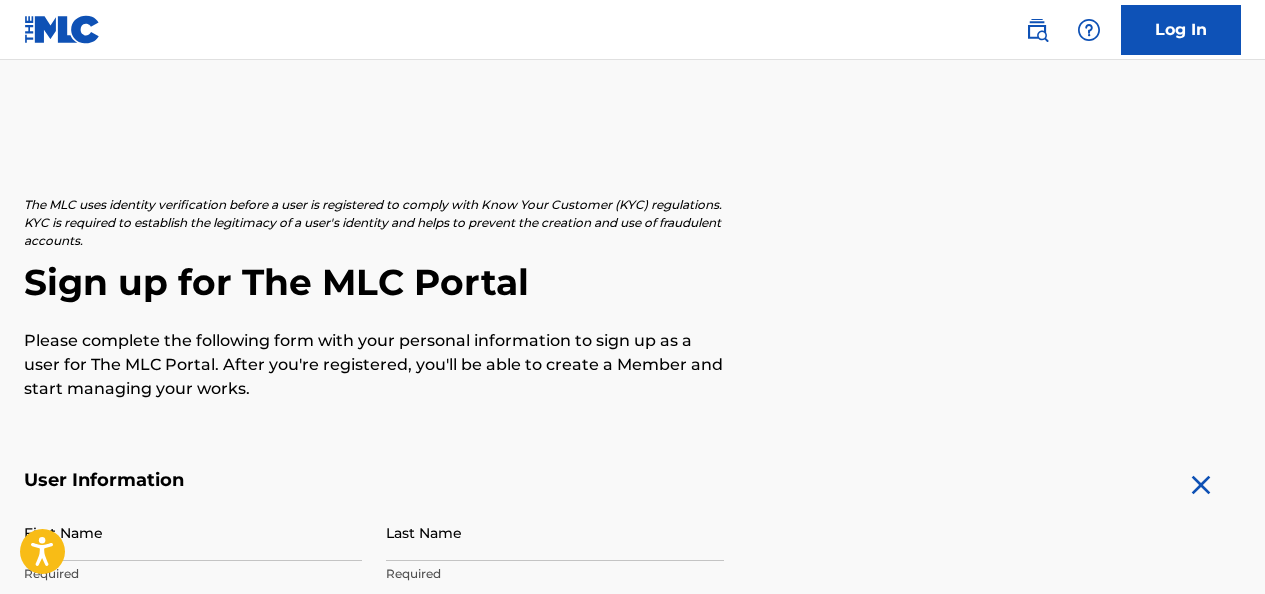 scroll, scrollTop: 0, scrollLeft: 0, axis: both 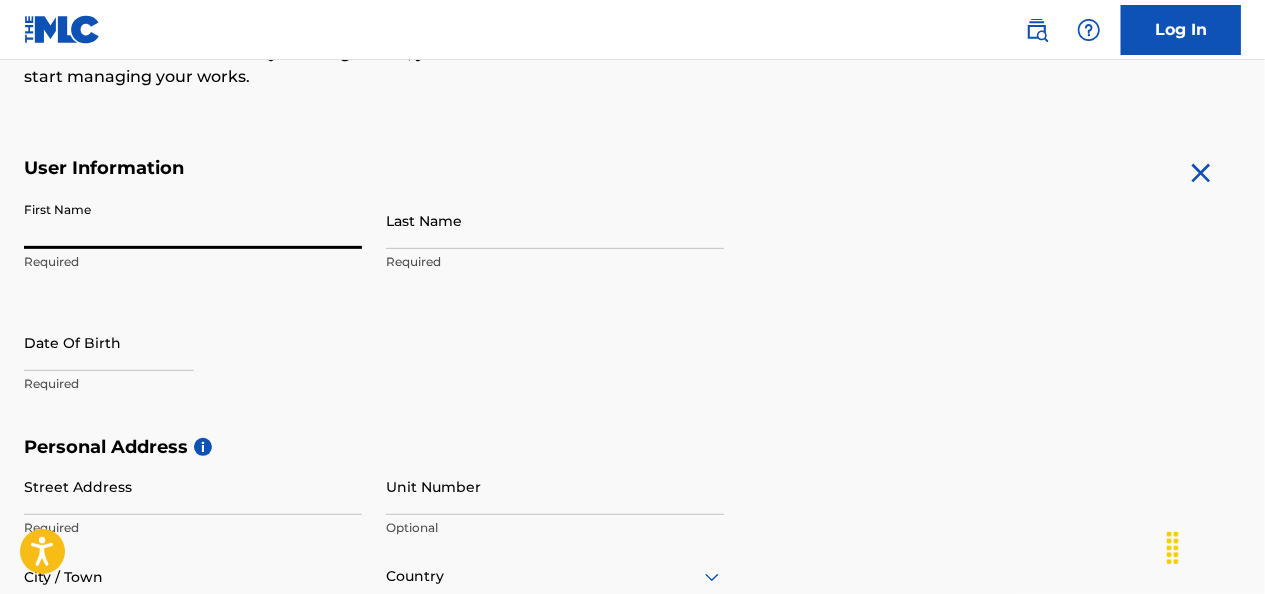 click on "First Name" at bounding box center [193, 220] 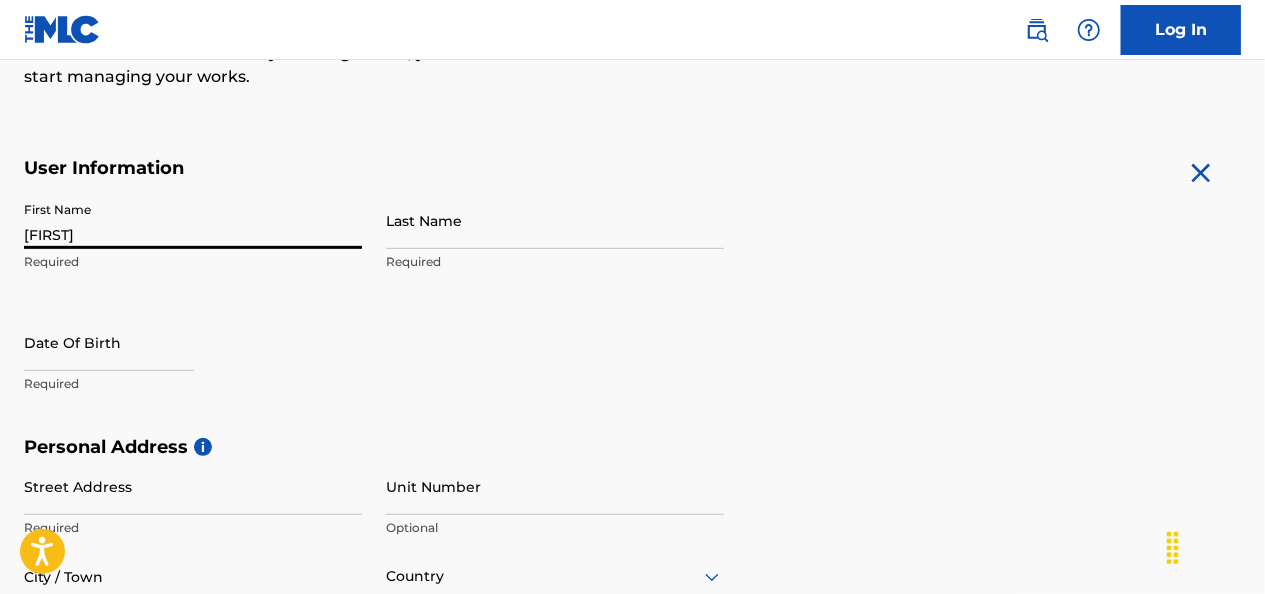type on "[LAST]" 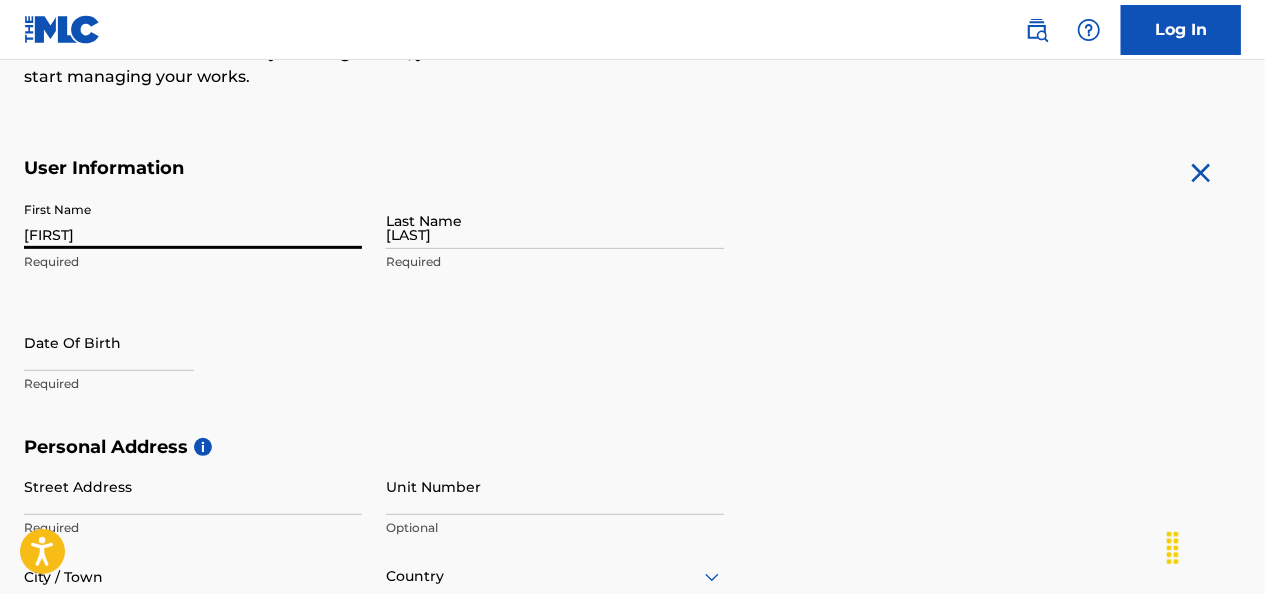 type on "[EMAIL]" 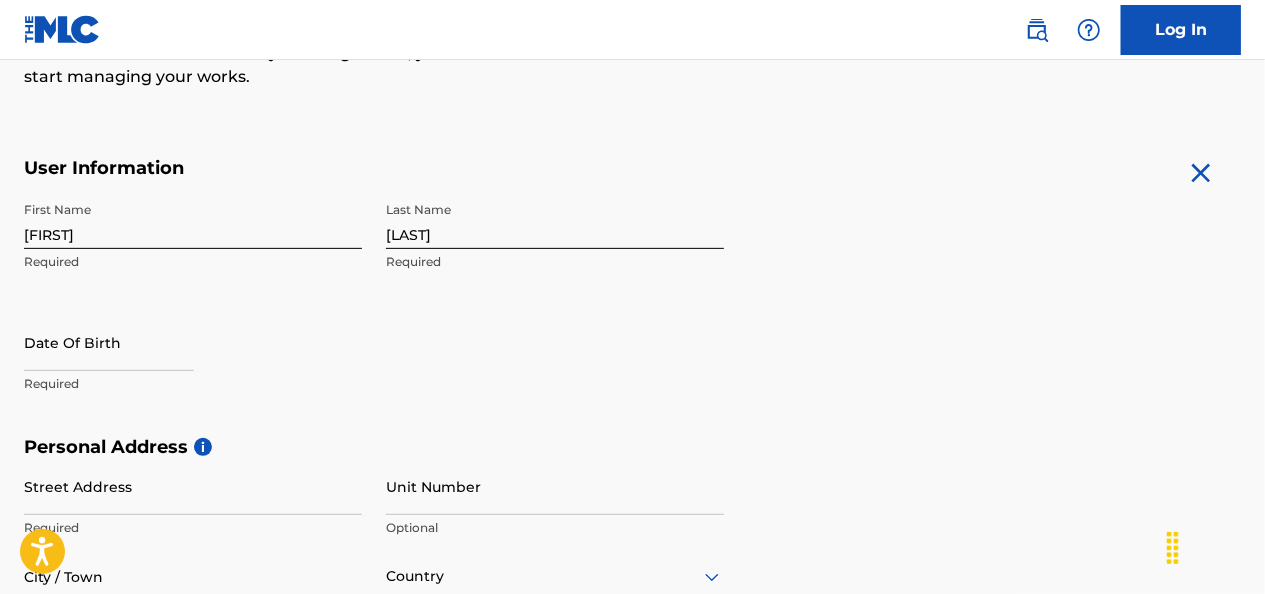click at bounding box center [109, 342] 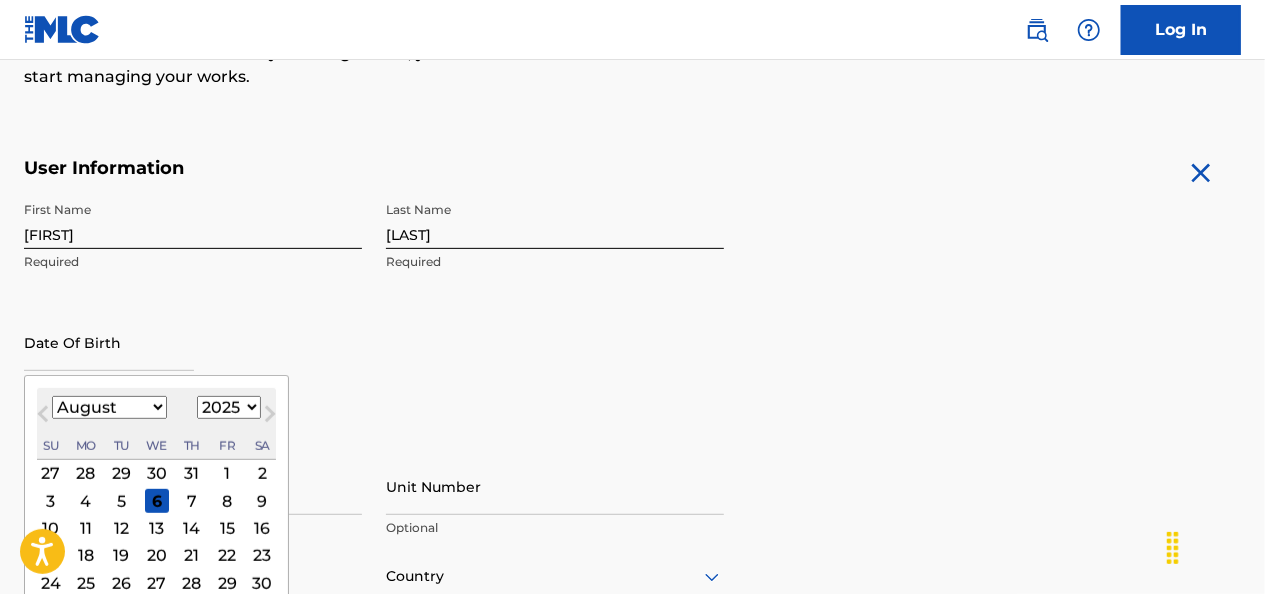 click on "1899 1900 1901 1902 1903 1904 1905 1906 1907 1908 1909 1910 1911 1912 1913 1914 1915 1916 1917 1918 1919 1920 1921 1922 1923 1924 1925 1926 1927 1928 1929 1930 1931 1932 1933 1934 1935 1936 1937 1938 1939 1940 1941 1942 1943 1944 1945 1946 1947 1948 1949 1950 1951 1952 1953 1954 1955 1956 1957 1958 1959 1960 1961 1962 1963 1964 1965 1966 1967 1968 1969 1970 1971 1972 1973 1974 1975 1976 1977 1978 1979 1980 1981 1982 1983 1984 1985 1986 1987 1988 1989 1990 1991 1992 1993 1994 1995 1996 1997 1998 1999 2000 2001 2002 2003 2004 2005 2006 2007 2008 2009 2010 2011 2012 2013 2014 2015 2016 2017 2018 2019 2020 2021 2022 2023 2024 2025 2026 2027 2028 2029 2030 2031 2032 2033 2034 2035 2036 2037 2038 2039 2040 2041 2042 2043 2044 2045 2046 2047 2048 2049 2050 2051 2052 2053 2054 2055 2056 2057 2058 2059 2060 2061 2062 2063 2064 2065 2066 2067 2068 2069 2070 2071 2072 2073 2074 2075 2076 2077 2078 2079 2080 2081 2082 2083 2084 2085 2086 2087 2088 2089 2090 2091 2092 2093 2094 2095 2096 2097 2098 2099 2100" at bounding box center [229, 407] 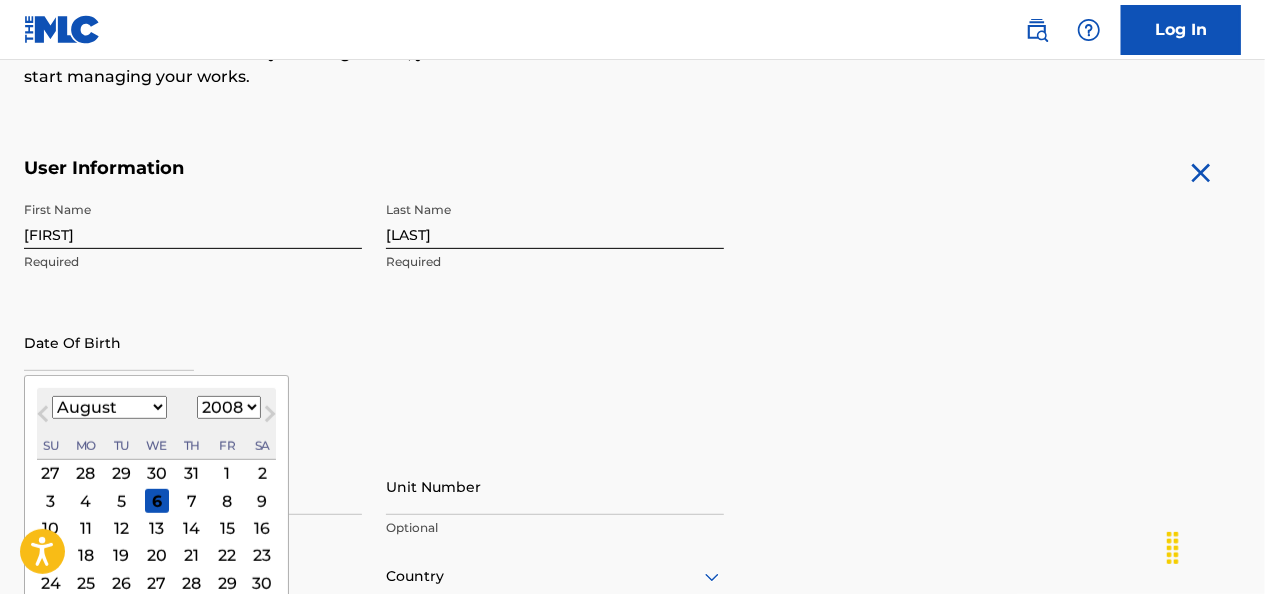 click on "1899 1900 1901 1902 1903 1904 1905 1906 1907 1908 1909 1910 1911 1912 1913 1914 1915 1916 1917 1918 1919 1920 1921 1922 1923 1924 1925 1926 1927 1928 1929 1930 1931 1932 1933 1934 1935 1936 1937 1938 1939 1940 1941 1942 1943 1944 1945 1946 1947 1948 1949 1950 1951 1952 1953 1954 1955 1956 1957 1958 1959 1960 1961 1962 1963 1964 1965 1966 1967 1968 1969 1970 1971 1972 1973 1974 1975 1976 1977 1978 1979 1980 1981 1982 1983 1984 1985 1986 1987 1988 1989 1990 1991 1992 1993 1994 1995 1996 1997 1998 1999 2000 2001 2002 2003 2004 2005 2006 2007 2008 2009 2010 2011 2012 2013 2014 2015 2016 2017 2018 2019 2020 2021 2022 2023 2024 2025 2026 2027 2028 2029 2030 2031 2032 2033 2034 2035 2036 2037 2038 2039 2040 2041 2042 2043 2044 2045 2046 2047 2048 2049 2050 2051 2052 2053 2054 2055 2056 2057 2058 2059 2060 2061 2062 2063 2064 2065 2066 2067 2068 2069 2070 2071 2072 2073 2074 2075 2076 2077 2078 2079 2080 2081 2082 2083 2084 2085 2086 2087 2088 2089 2090 2091 2092 2093 2094 2095 2096 2097 2098 2099 2100" at bounding box center (229, 407) 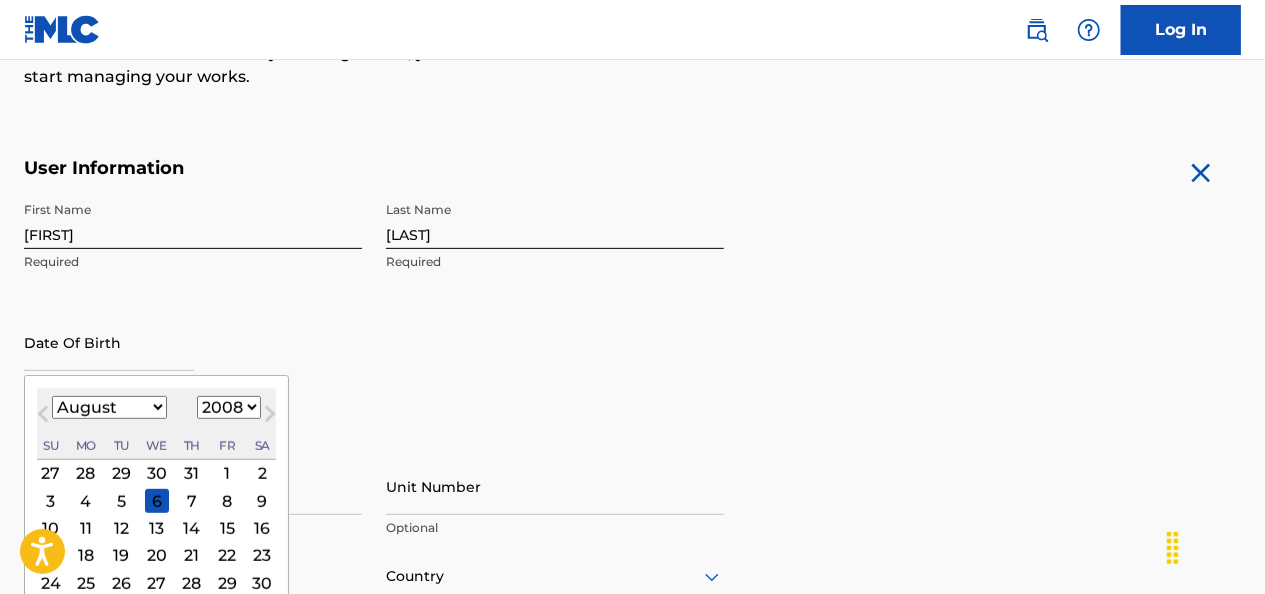 click on "January February March April May June July August September October November December" at bounding box center [109, 407] 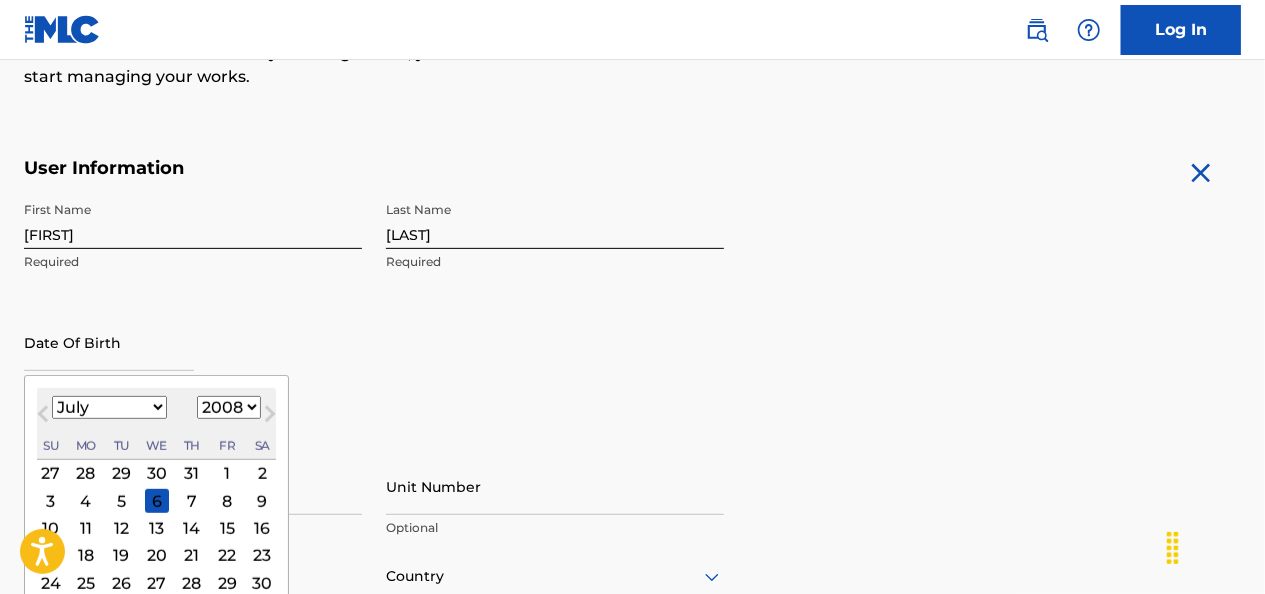 click on "January February March April May June July August September October November December" at bounding box center [109, 407] 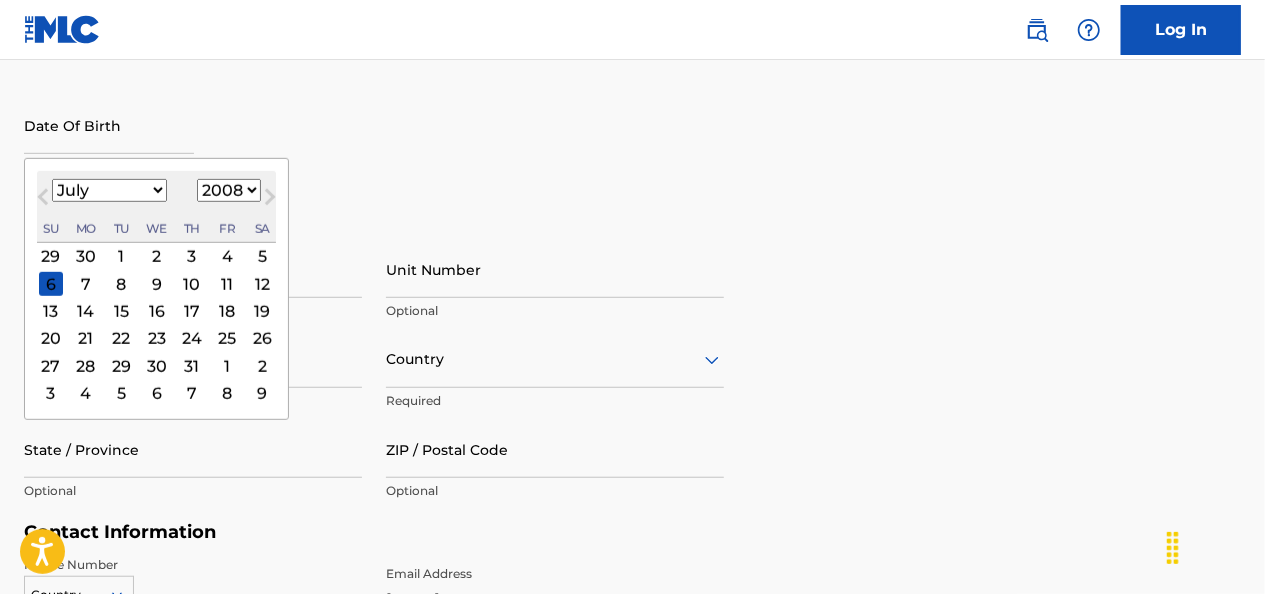 scroll, scrollTop: 533, scrollLeft: 0, axis: vertical 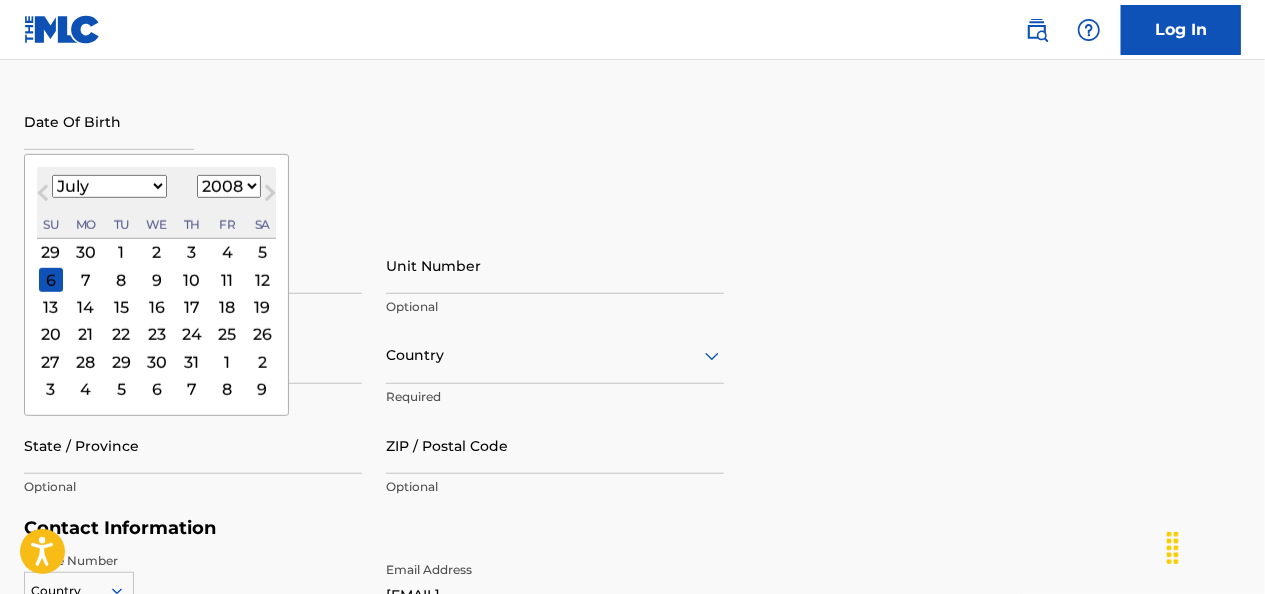 click on "4" at bounding box center [227, 252] 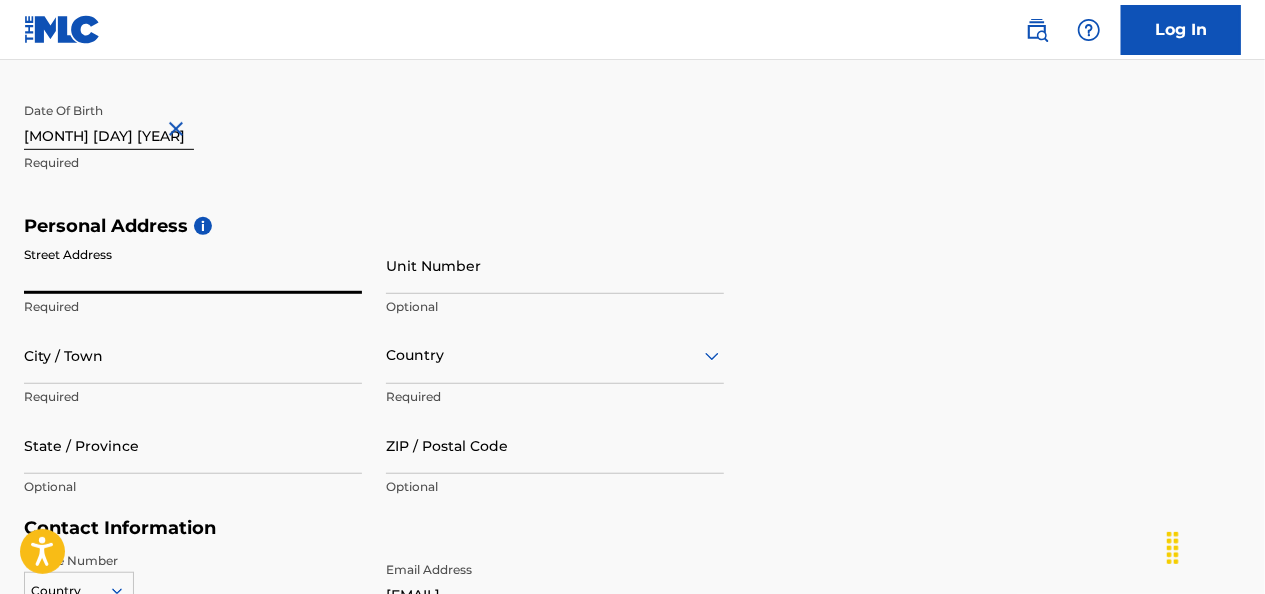 click on "Street Address" at bounding box center [193, 265] 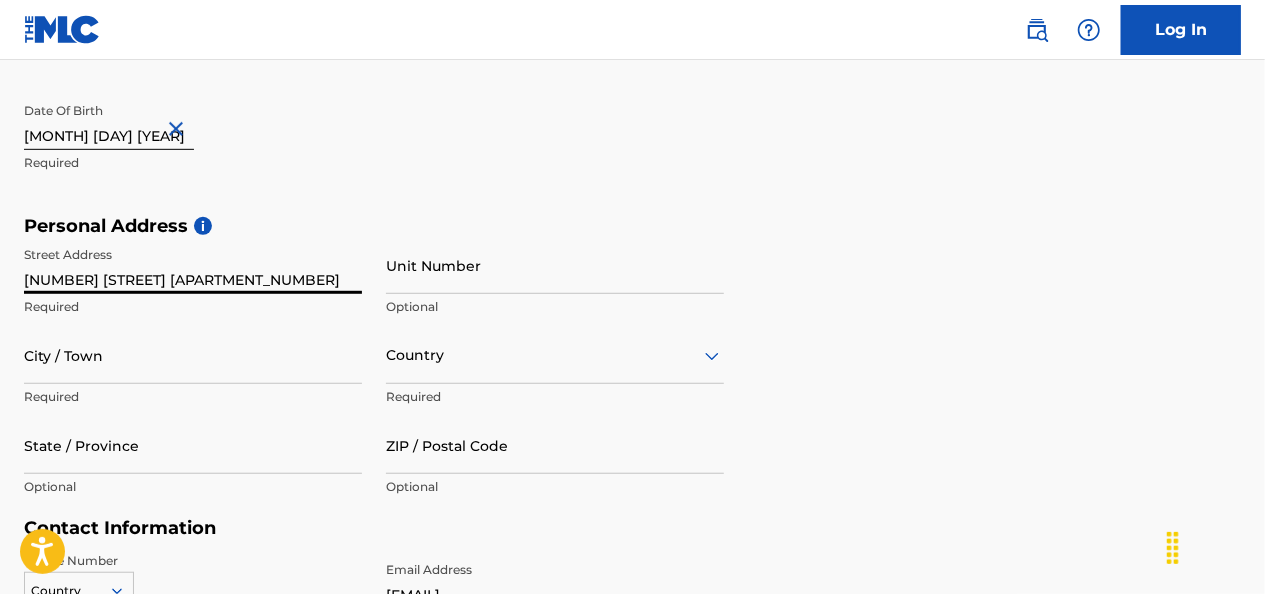 type on "[NUMBER] [STREET] [APARTMENT_NUMBER]" 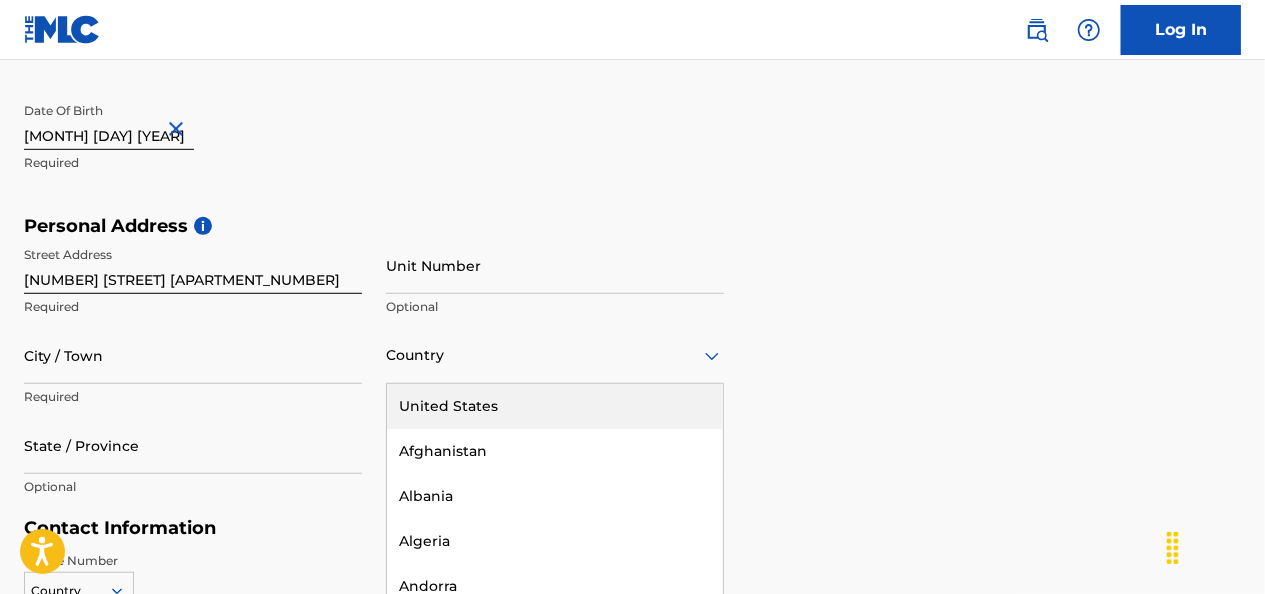 scroll, scrollTop: 624, scrollLeft: 0, axis: vertical 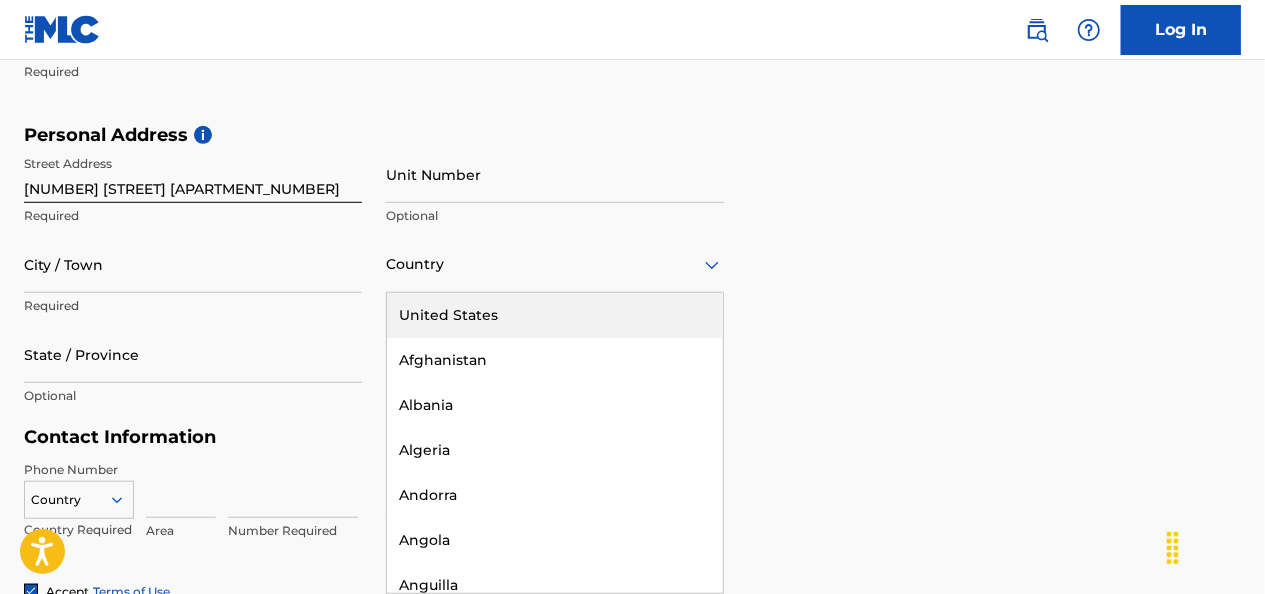 click on "223 results available. Use Up and Down to choose options, press Enter to select the currently focused option, press Escape to exit the menu, press Tab to select the option and exit the menu. Country United States Afghanistan Albania Algeria Andorra Angola Anguilla Antigua and Barbuda Argentina Armenia Aruba Australia Austria Azerbaijan Bahamas Bahrain Bangladesh Barbados Belarus Belgium Belize Benin Bermuda Bhutan Bolivia Bosnia and Herzegovina Botswana Brazil Brunei Darussalam Bulgaria Burkina Faso Burundi Cambodia Cameroon Canada Cape Verde Cayman Islands Central African Republic Chad Chile China Colombia Comoros Congo Congo, the Democratic Republic of the Cook Islands Costa Rica Cote D'Ivoire Croatia Cuba Cyprus Czech Republic Denmark Djibouti Dominica Dominican Republic Ecuador Egypt El Salvador Equatorial Guinea Eritrea Estonia Ethiopia Falkland Islands (Malvinas) Faroe Islands Fiji Finland France French Guiana French Polynesia Gabon Gambia Georgia Germany Ghana Gibraltar Greece Greenland Grenada Guinea" at bounding box center (555, 264) 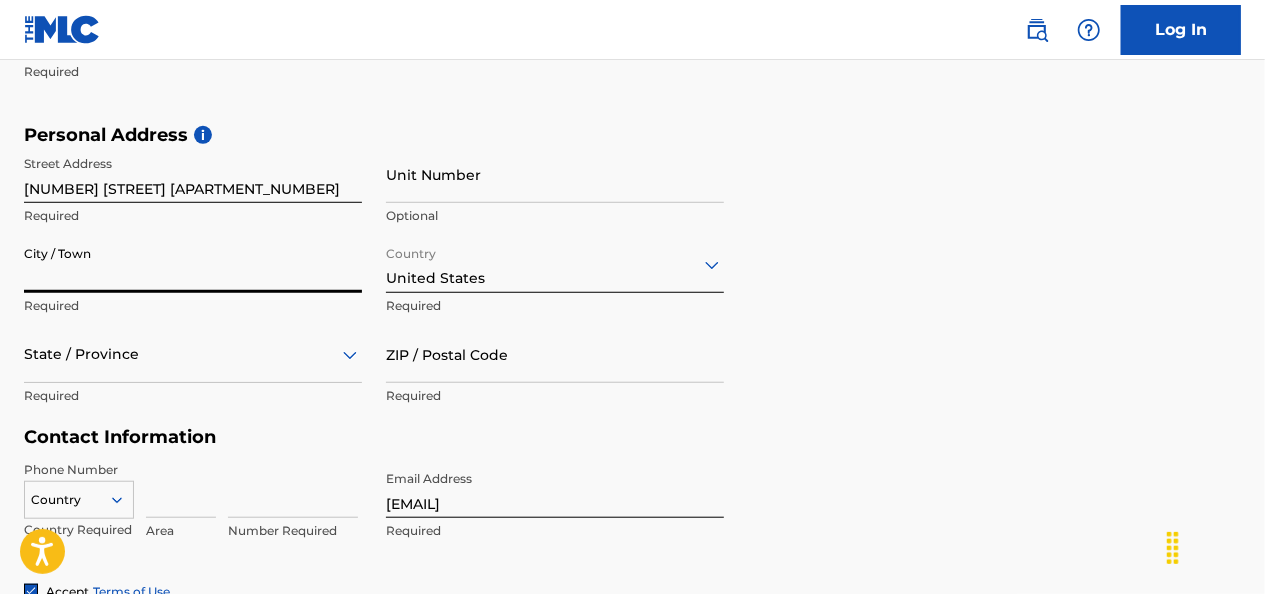 click on "City / Town" at bounding box center [193, 264] 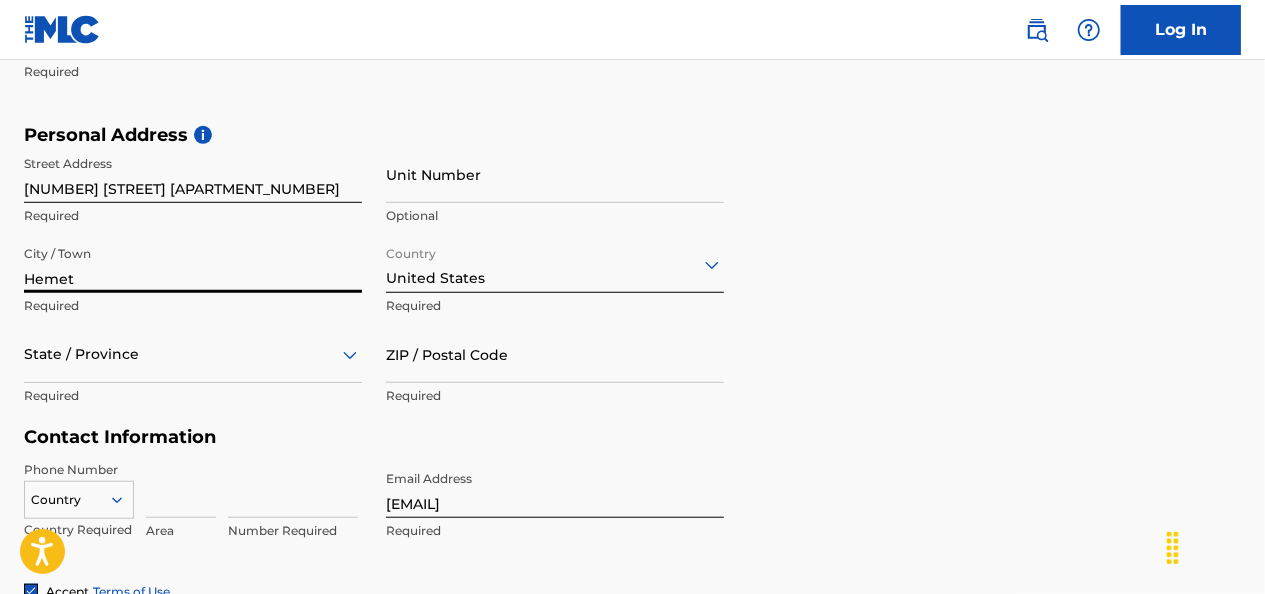 type on "Hemet" 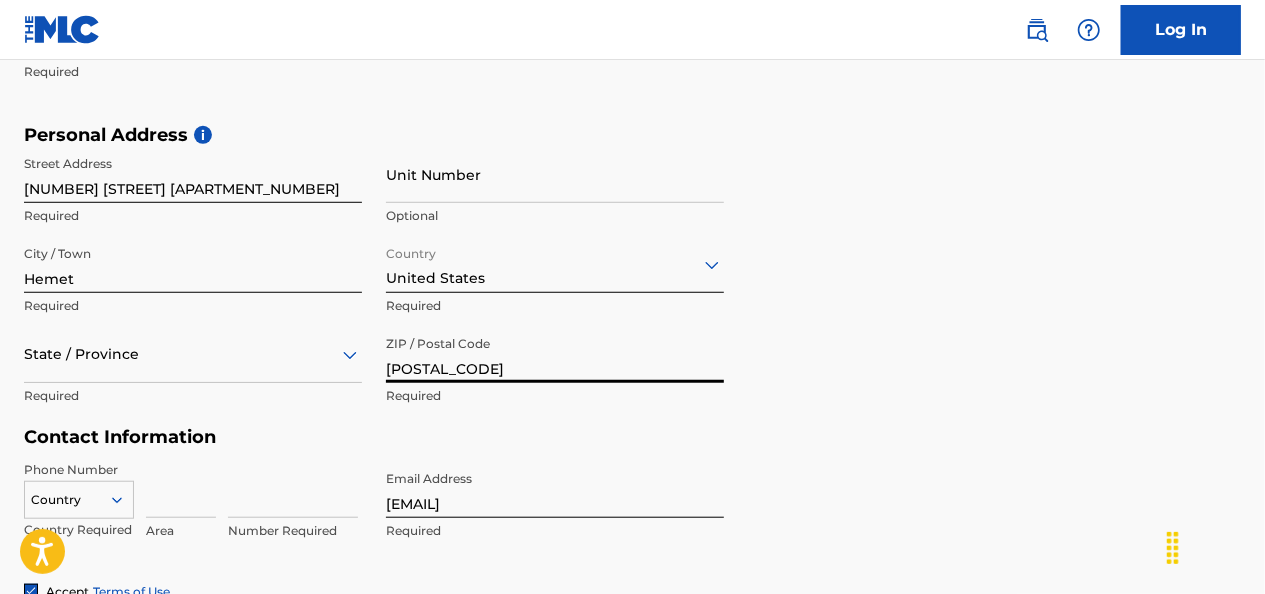 type on "[POSTAL_CODE]" 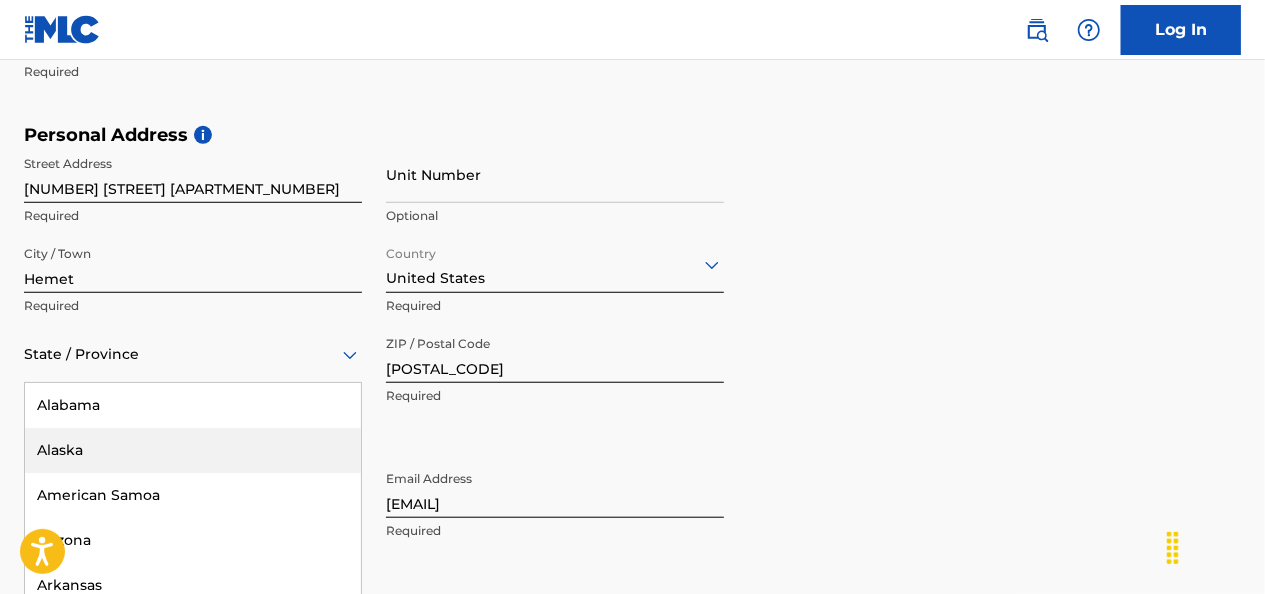 scroll, scrollTop: 714, scrollLeft: 0, axis: vertical 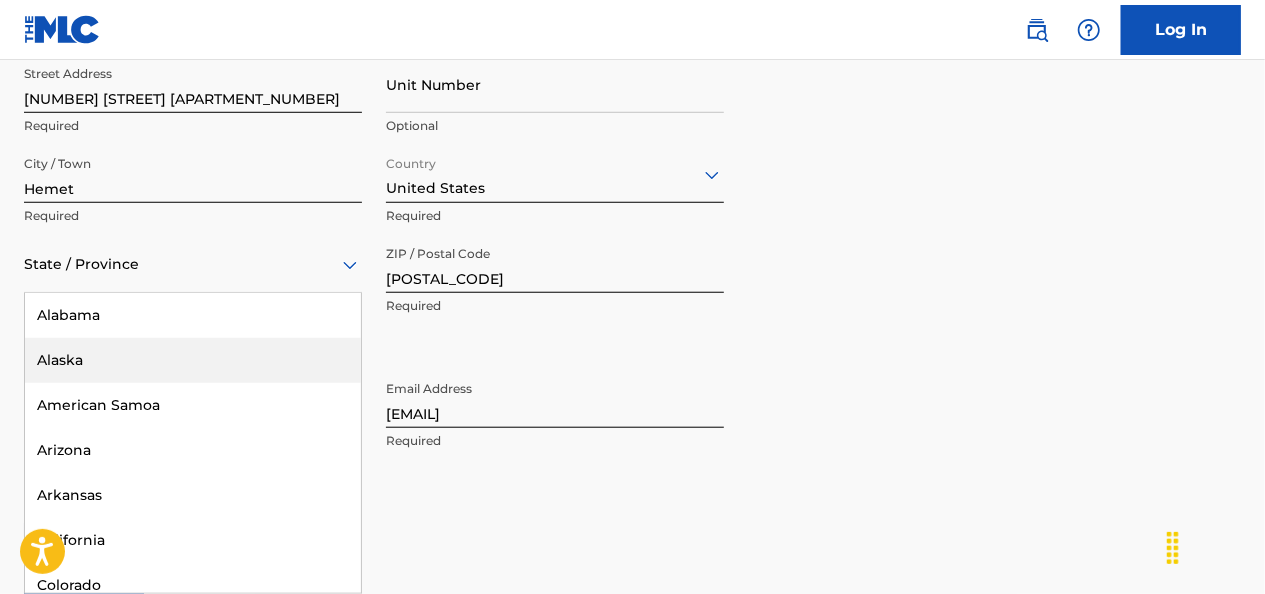 click on "57 results available. Use Up and Down to choose options, press Enter to select the currently focused option, press Escape to exit the menu, press Tab to select the option and exit the menu. State / Province Alabama Alaska American Samoa Arizona Arkansas California Colorado Connecticut Delaware District of Columbia Florida Georgia Guam Hawaii Idaho Illinois Indiana Iowa Kansas Kentucky Louisiana Maine Maryland Massachusetts Michigan Minnesota Mississippi Missouri Montana Nebraska Nevada New Hampshire New Jersey New Mexico New York North Carolina North Dakota Northern Mariana Islands Ohio Oklahoma Oregon Pennsylvania Puerto Rico Puerto Rico Rhode Island South Carolina South Dakota Tennessee Texas Utah Vermont Virgin Islands, U.S. Virginia Washington West Virginia Wisconsin Wyoming" at bounding box center (193, 264) 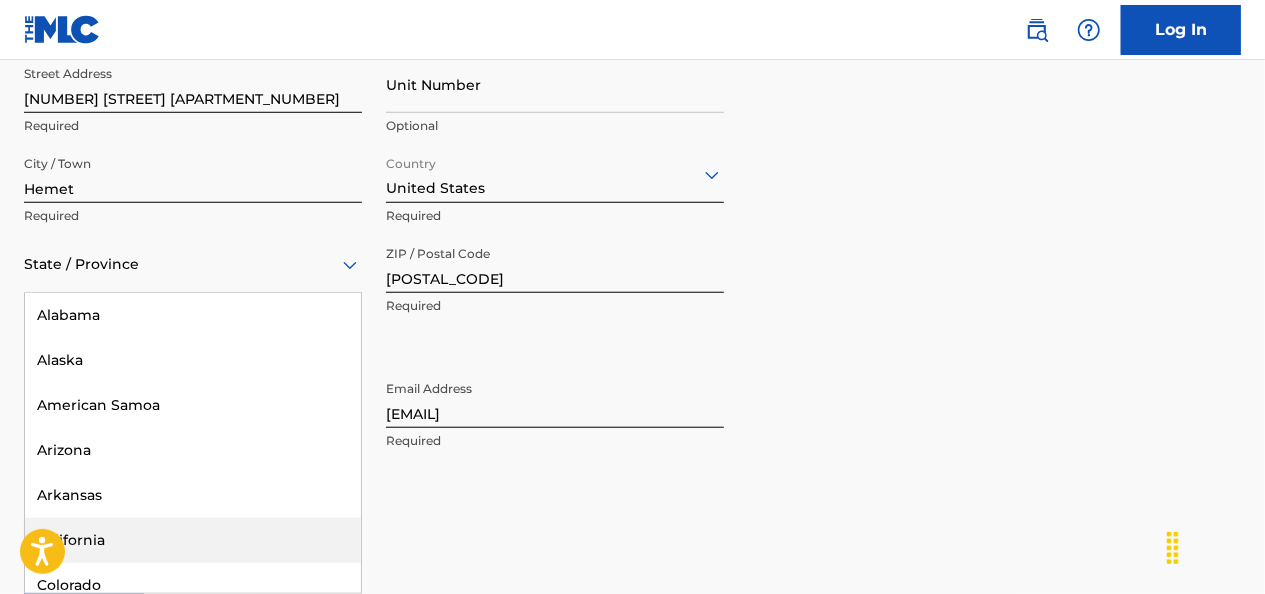 click on "California" at bounding box center [193, 540] 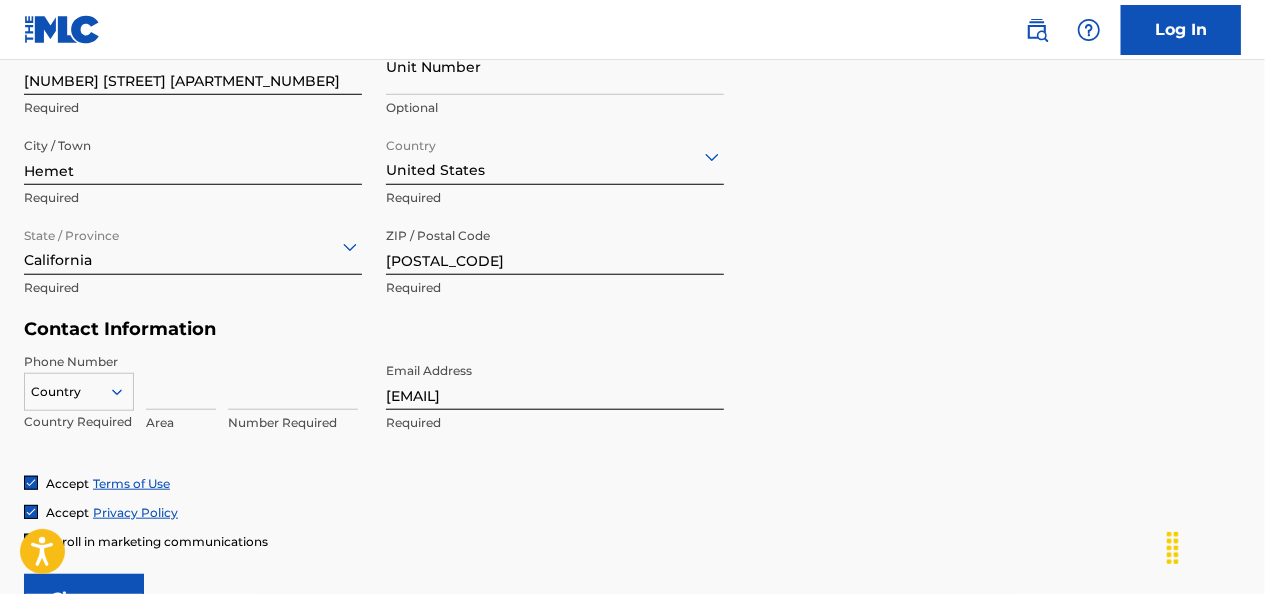 scroll, scrollTop: 736, scrollLeft: 0, axis: vertical 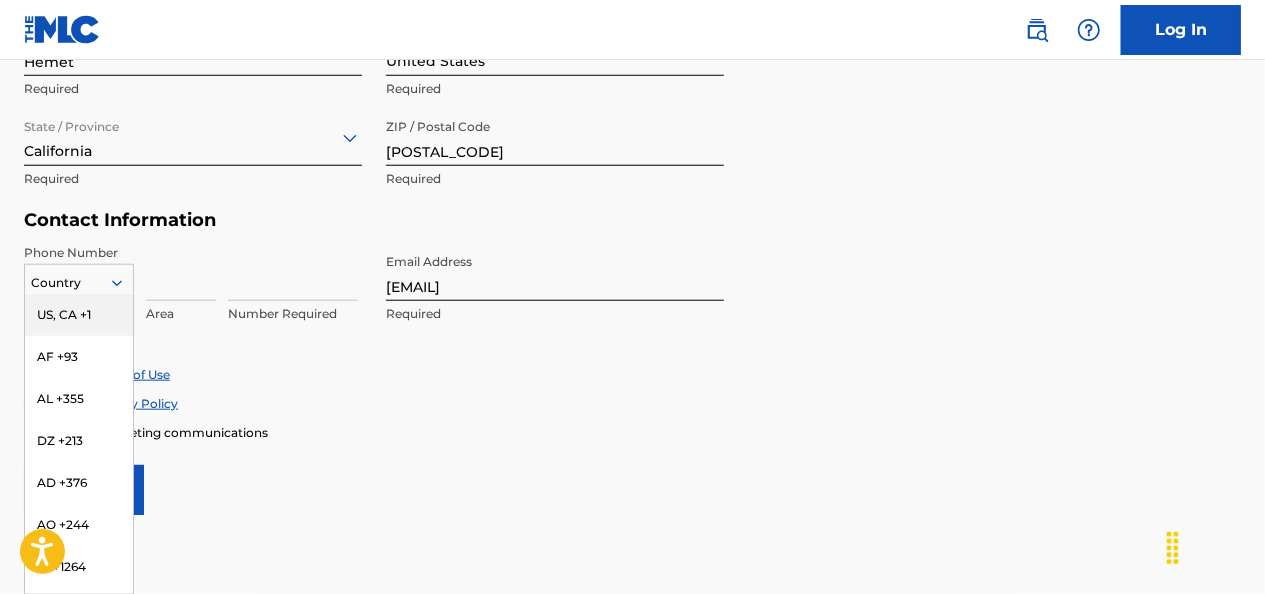 click on "216 results available. Use Up and Down to choose options, press Enter to select the currently focused option, press Escape to exit the menu, press Tab to select the option and exit the menu. Country US, CA +1 AF +93 AL +355 DZ +213 AD +376 AO +244 AI +1264 AG +1268 AR +54 AM +374 AW +297 AU +61 AT +43 AZ +994 BS +1242 BH +973 BD +880 BB +1246 BY +375 BE +32 BZ +501 BJ +229 BM +1441 BT +975 BO +591 BA +387 BW +267 BR +55 BN +673 BG +359 BF +226 BI +257 KH +855 CM +237 CV +238 KY +1345 CF +236 TD +235 CL +56 CN +86 CO +57 KM +269 CG, CD +242 CK +682 CR +506 CI +225 HR +385 CU +53 CY +357 CZ +420 DK +45 DJ +253 DM +1767 DO +1809 EC +593 EG +20 SV +503 GQ +240 ER +291 EE +372 ET +251 FK +500 FO +298 FJ +679 FI +358 FR +33 GF +594 PF +689 GA +241 GM +220 GE +995 DE +49 GH +233 GI +350 GR +30 GL +299 GD +1473 GP +590 GT +502 GN +224 GW +245 GY +592 HT +509 VA, IT +39 HN +504 HK +852 HU +36 IS +354 IN +91 ID +62 IR +98 IQ +964 IE +353 IL +972 JM +1876 JP +81 JO +962 KZ +7 KE +254 KI +686 KP +850 KR +82 KW +965" at bounding box center (79, 279) 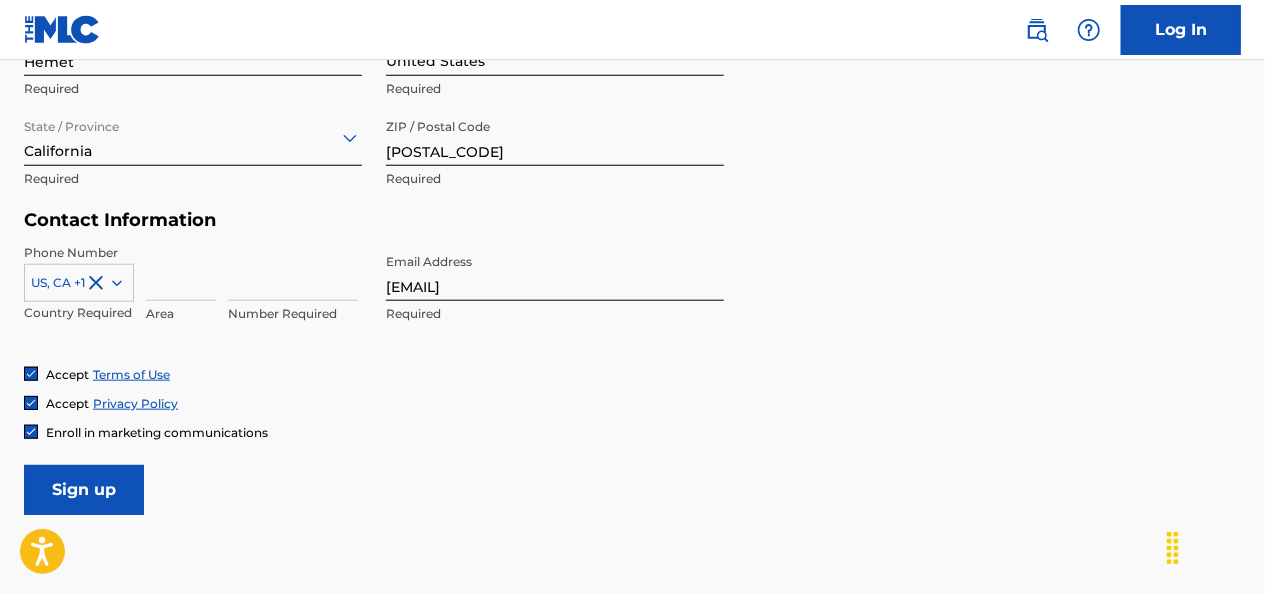 click at bounding box center [181, 272] 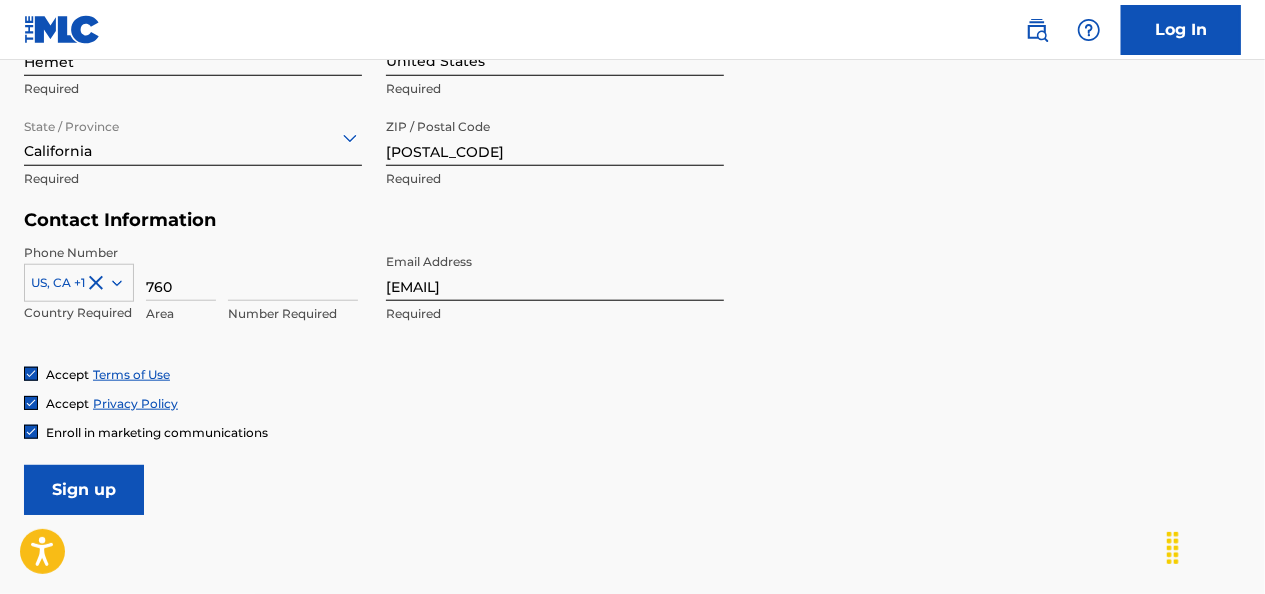 type on "760" 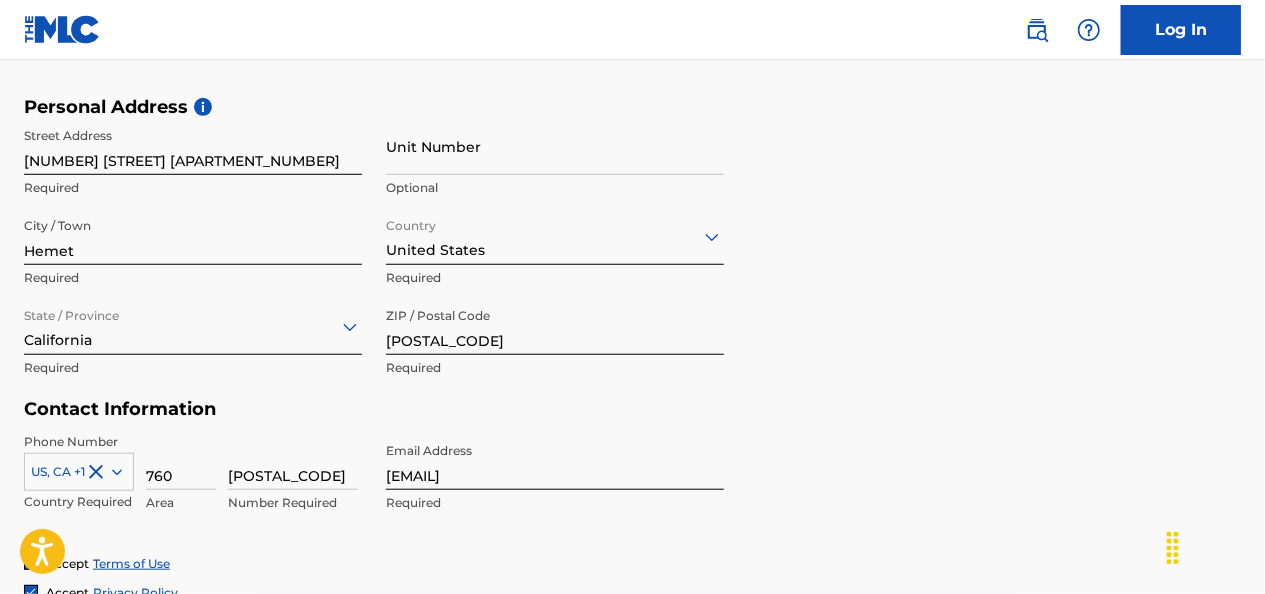 scroll, scrollTop: 652, scrollLeft: 0, axis: vertical 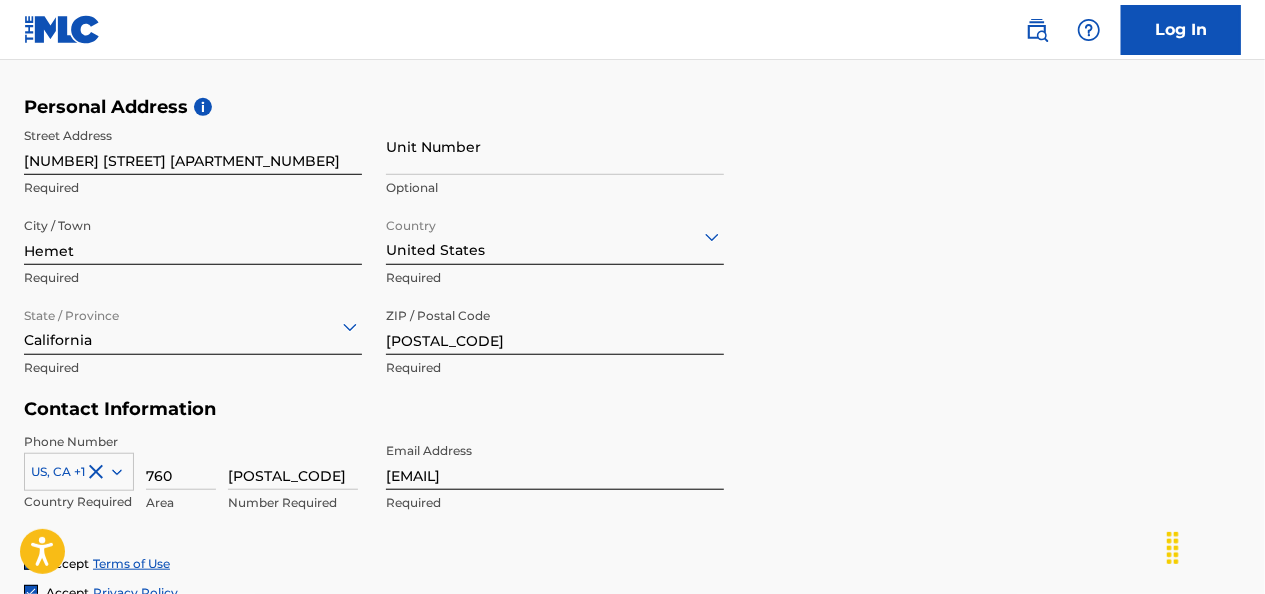 type on "[POSTAL_CODE]" 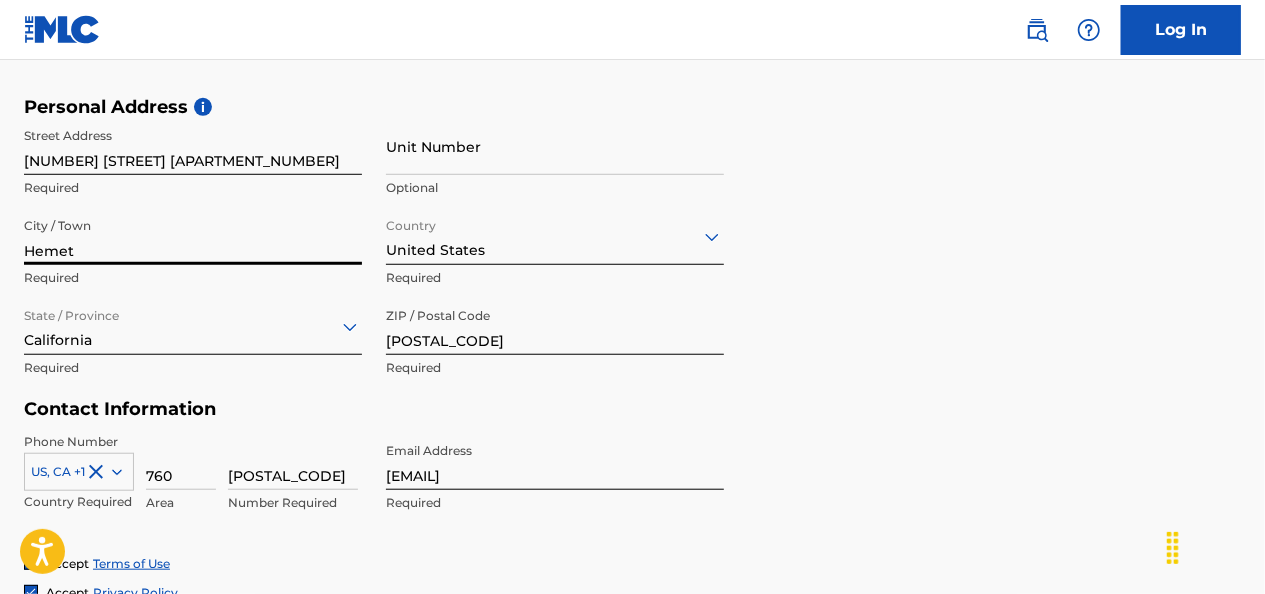 click on "Hemet" at bounding box center (193, 236) 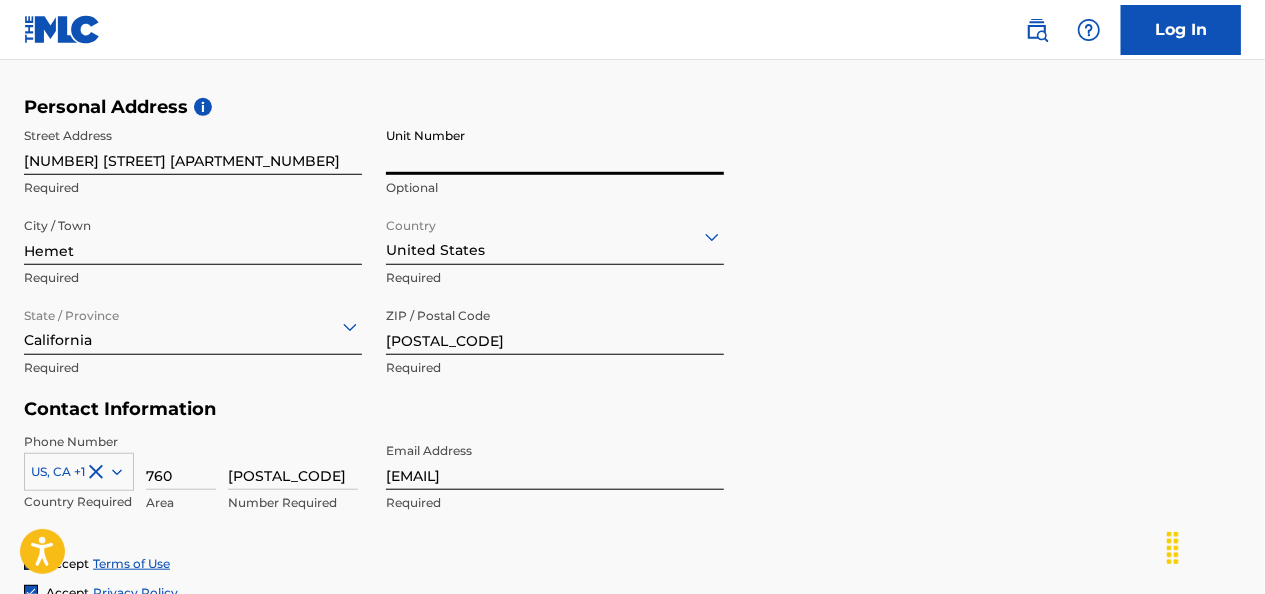 click on "Unit Number" at bounding box center [555, 146] 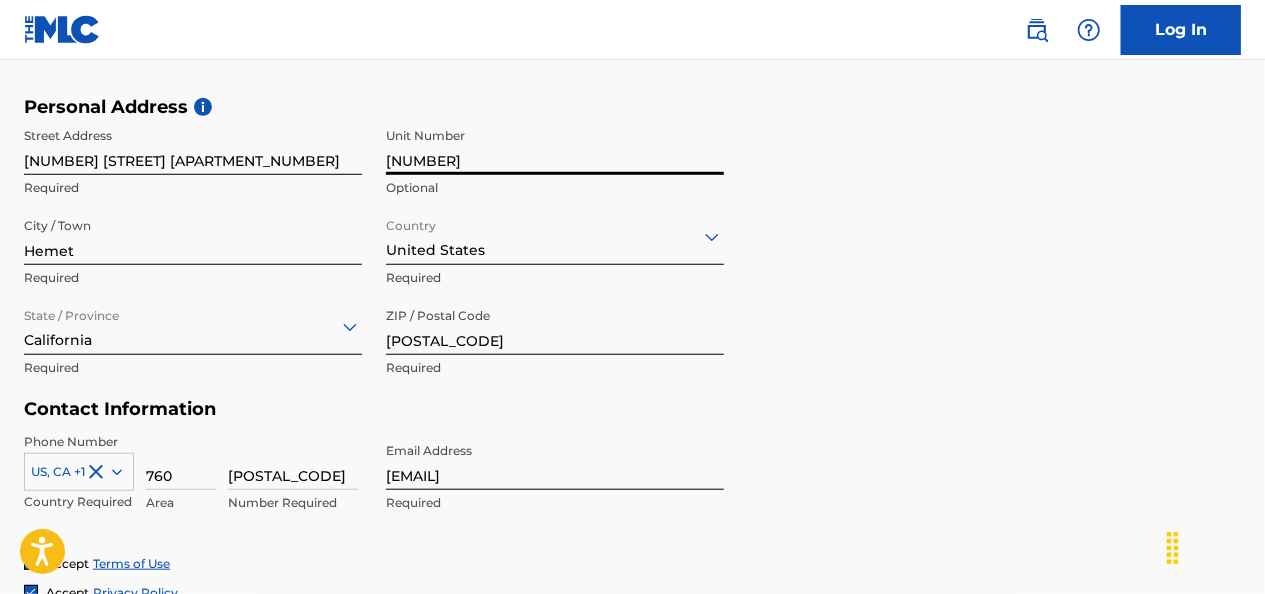 type on "[NUMBER]" 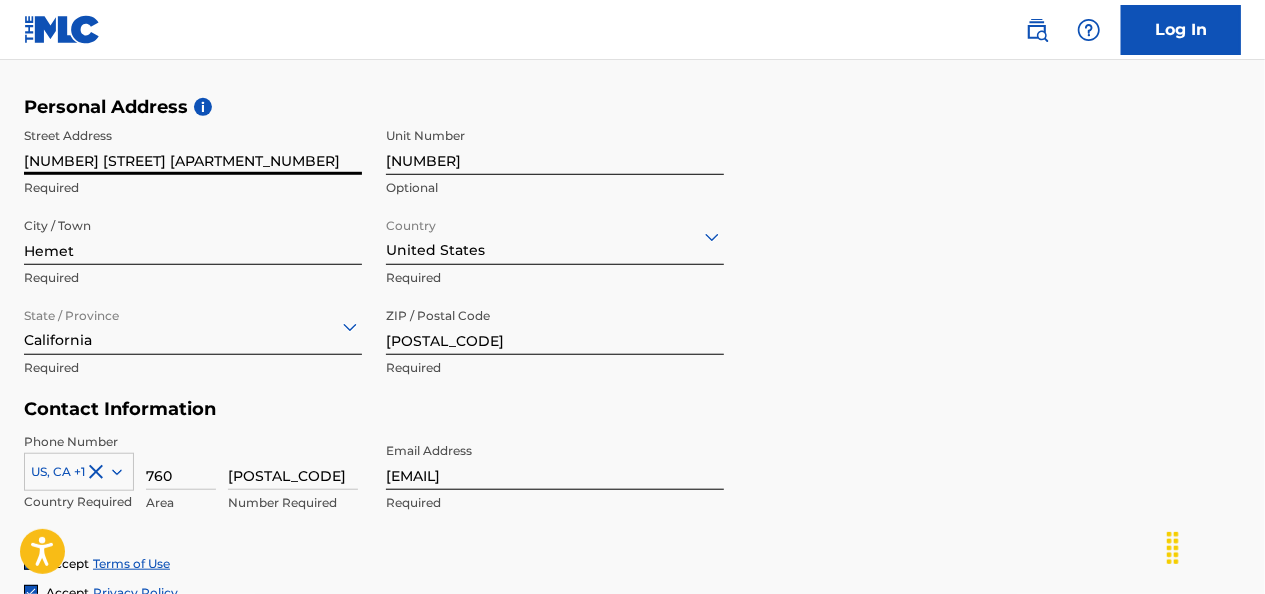 click on "[NUMBER] [STREET] [APARTMENT_NUMBER]" at bounding box center [193, 146] 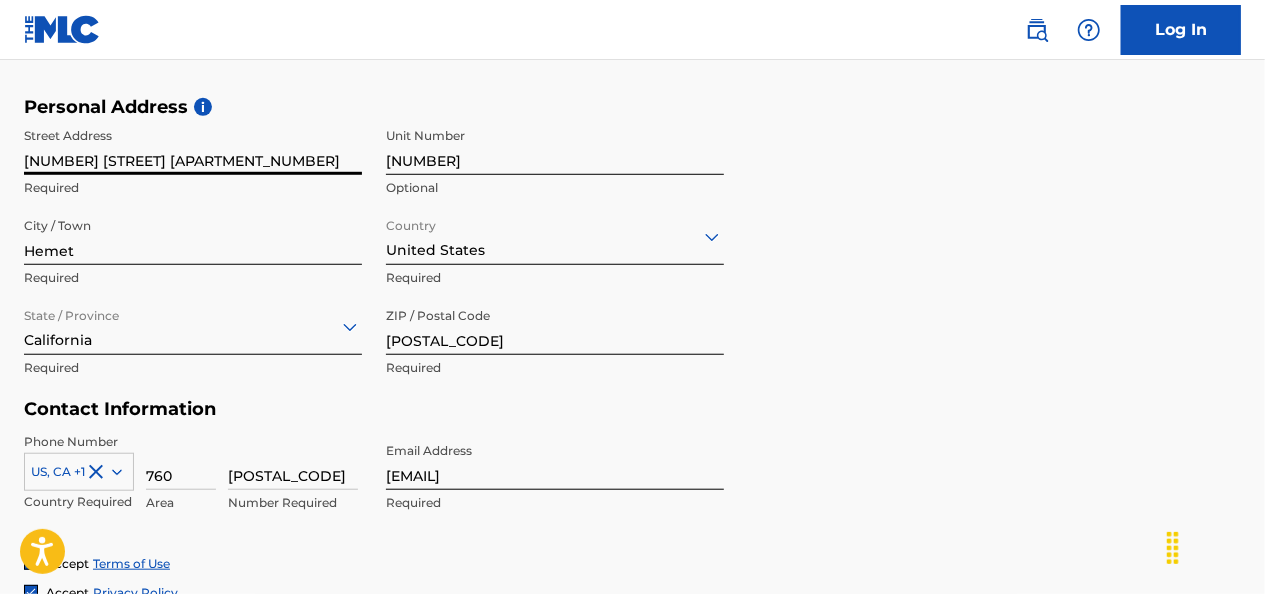click on "[NUMBER] [STREET] [APARTMENT_NUMBER]" at bounding box center (193, 146) 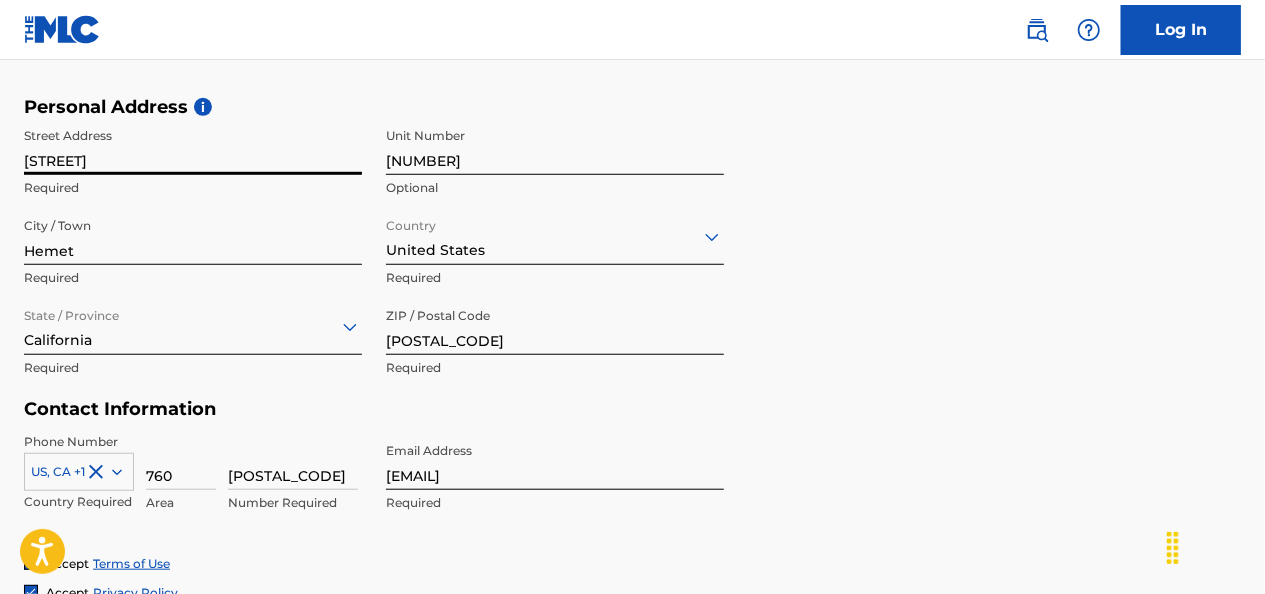 click on "[STREET]" at bounding box center (193, 146) 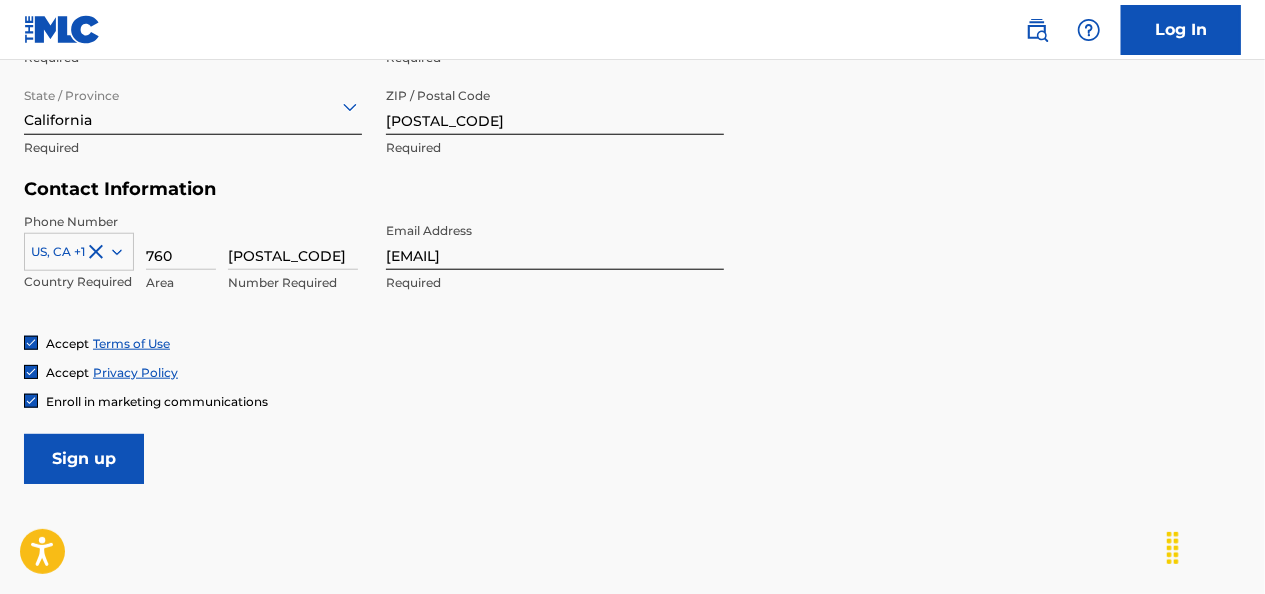 scroll, scrollTop: 874, scrollLeft: 0, axis: vertical 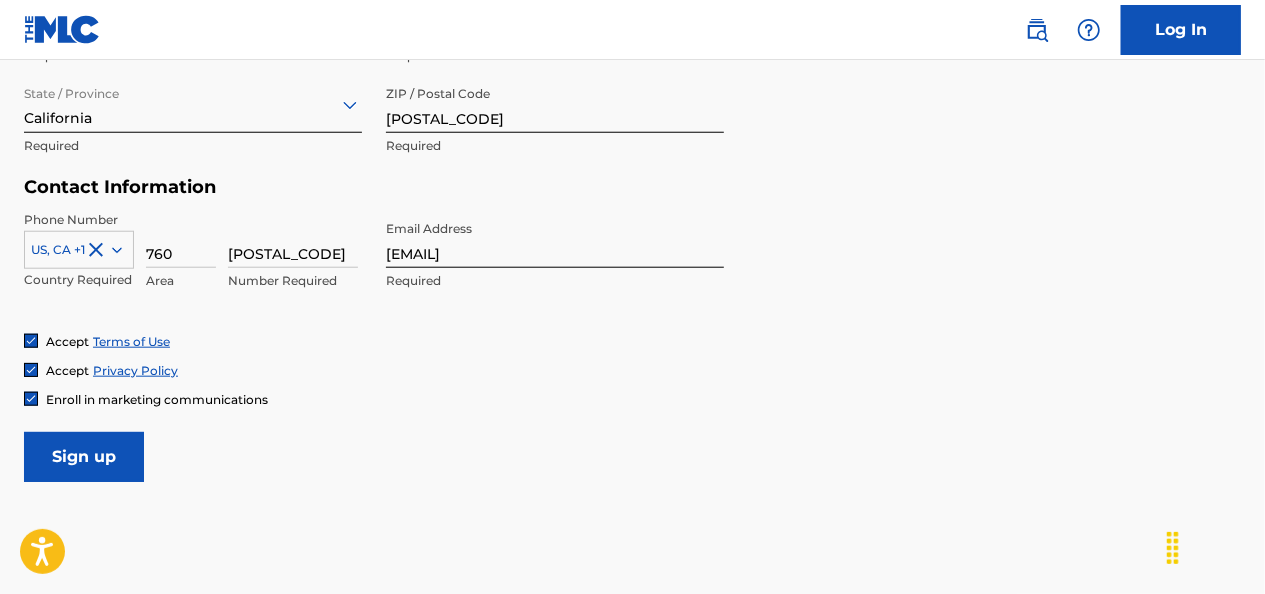 type on "[STREET] [APARTMENT_NUMBER]" 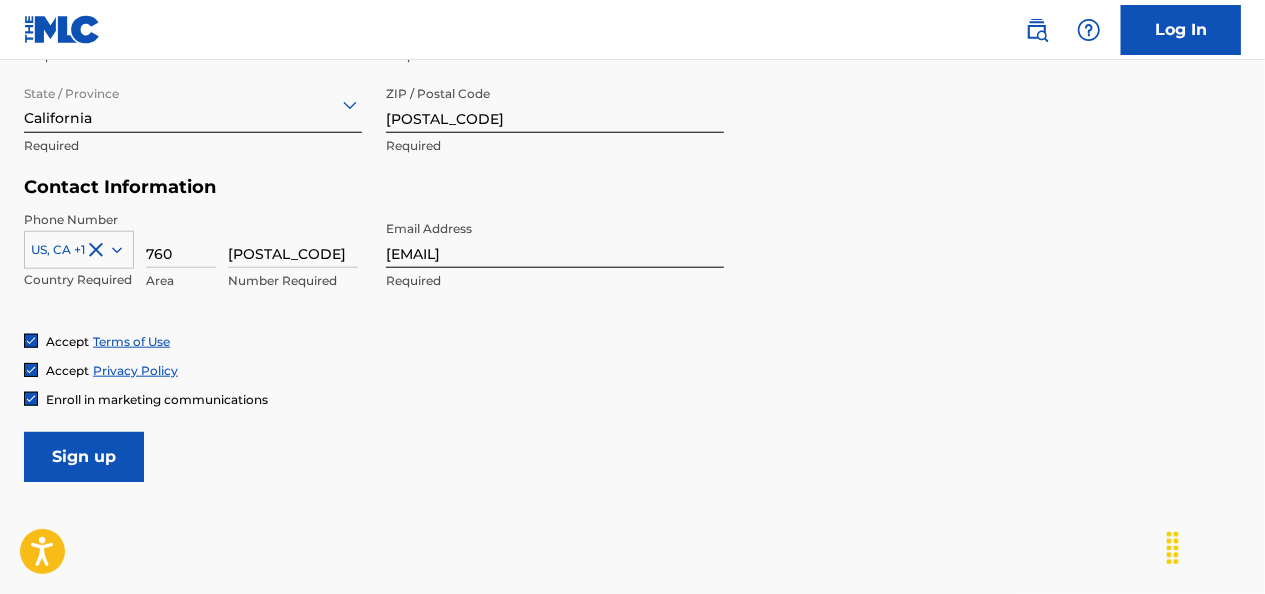click on "Sign up" at bounding box center (84, 457) 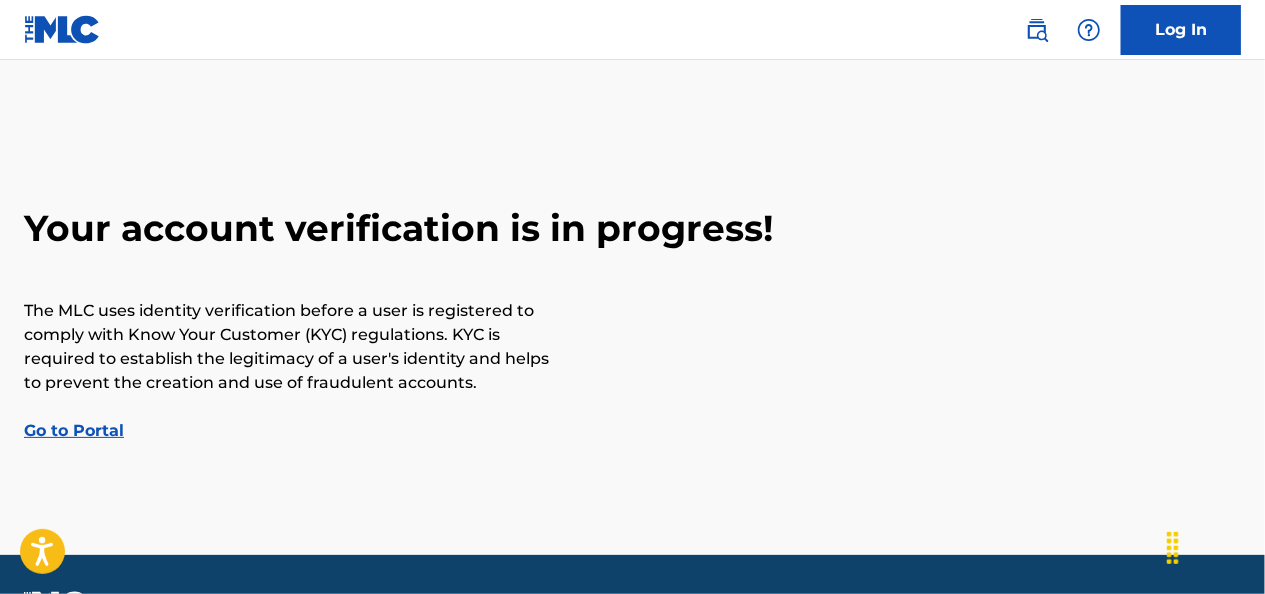 scroll, scrollTop: 14, scrollLeft: 0, axis: vertical 